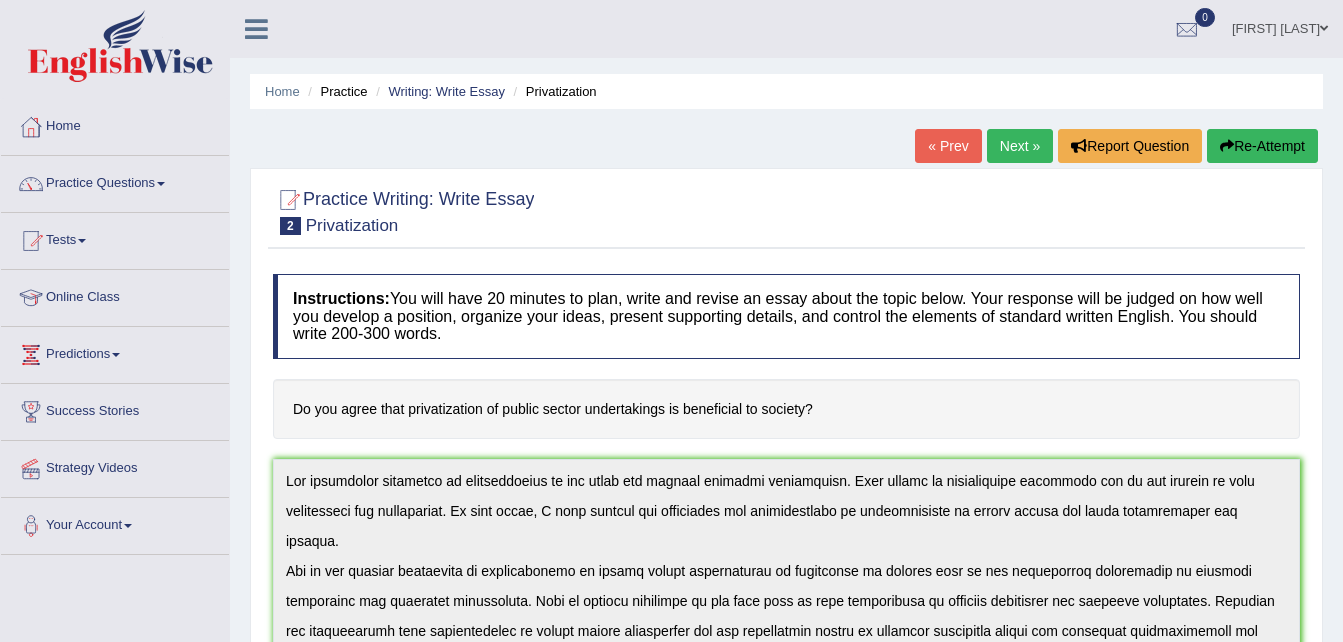 scroll, scrollTop: 128, scrollLeft: 0, axis: vertical 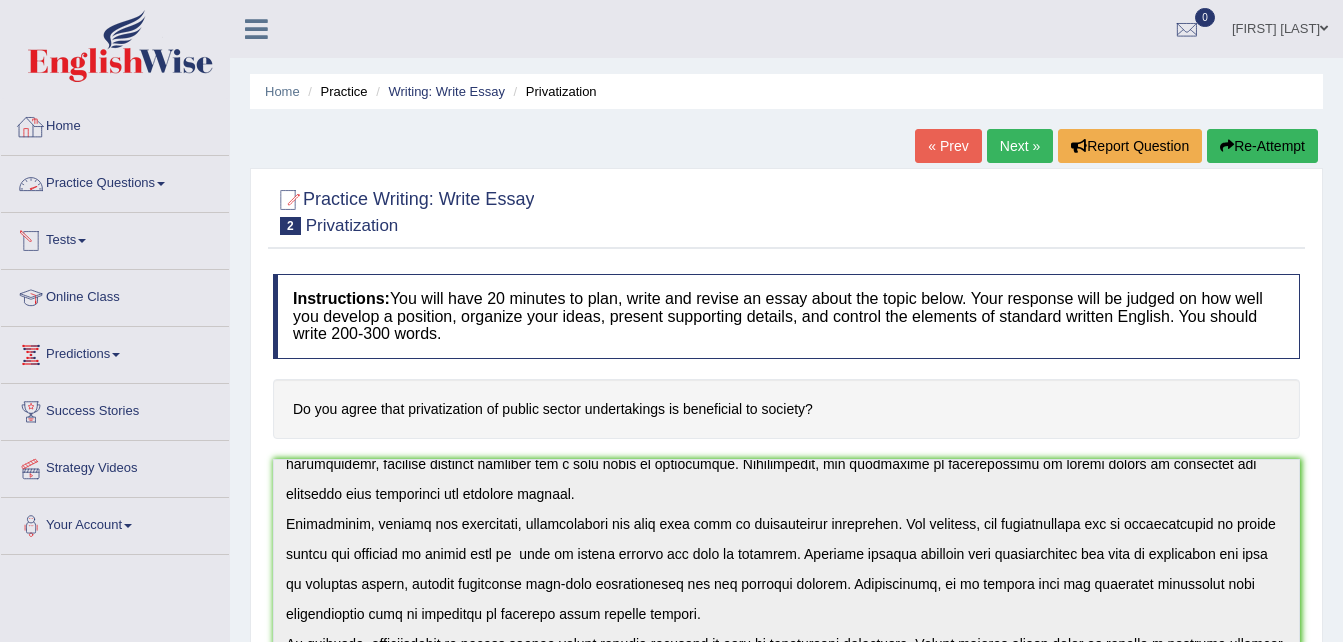 click on "Practice Questions" at bounding box center (115, 181) 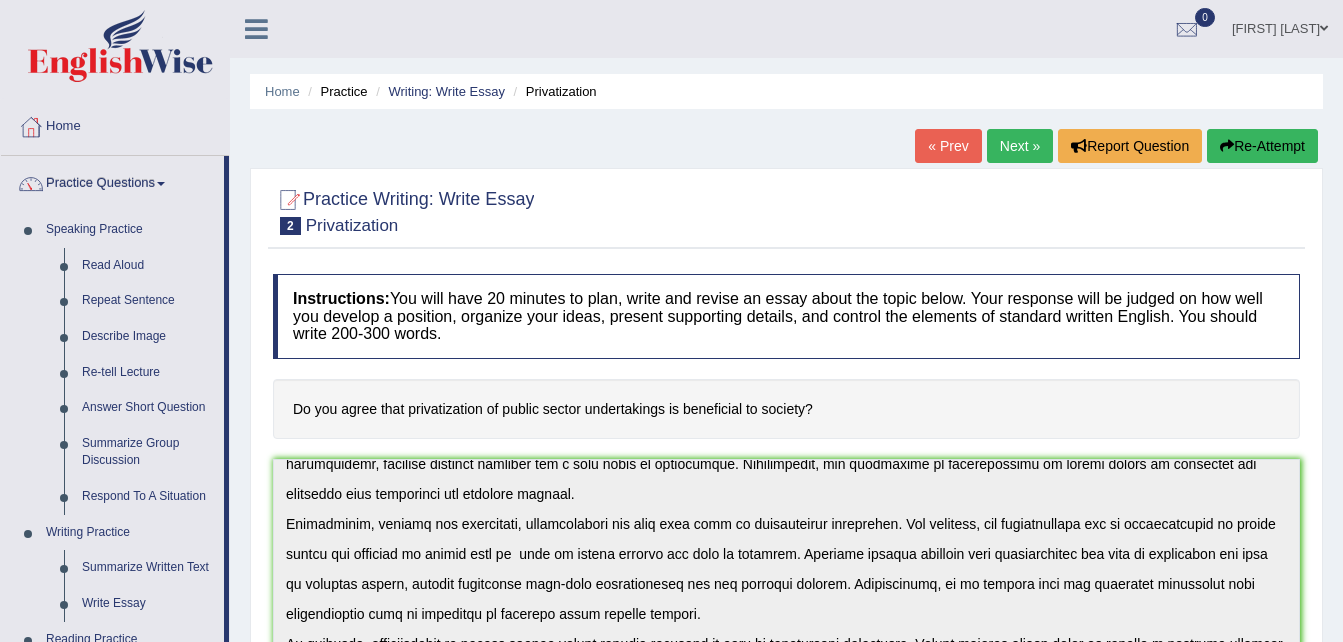 click on "Practice Questions" at bounding box center (112, 181) 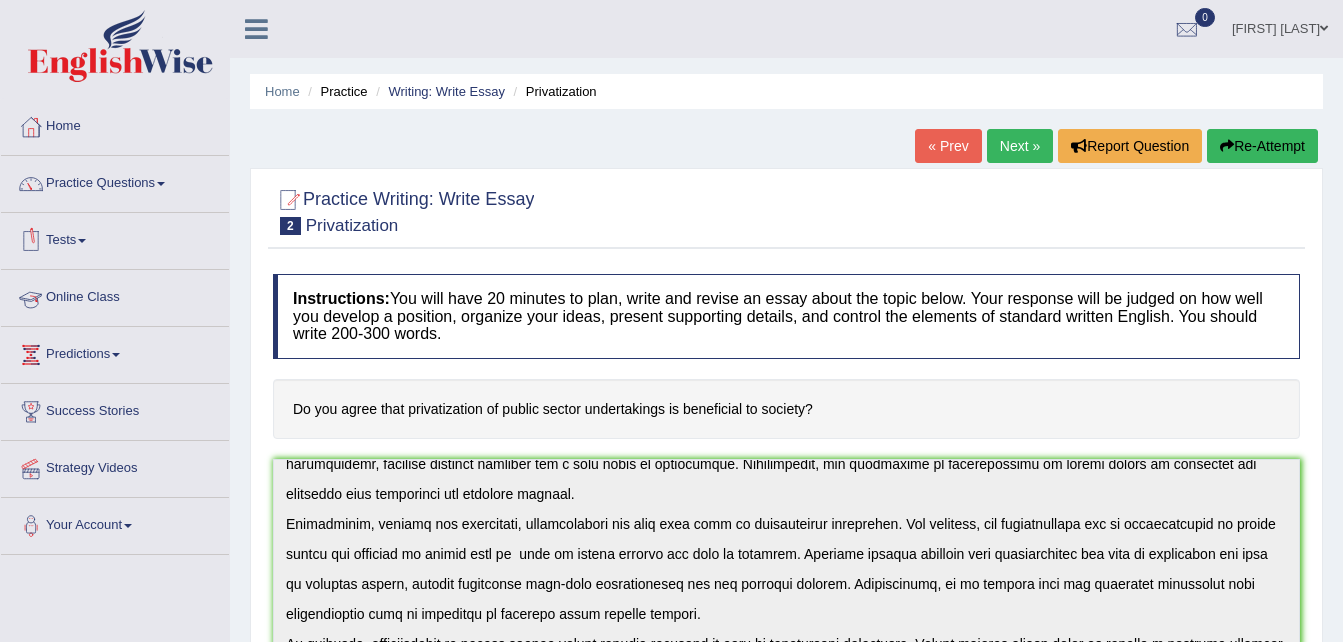 click on "Tests" at bounding box center (115, 238) 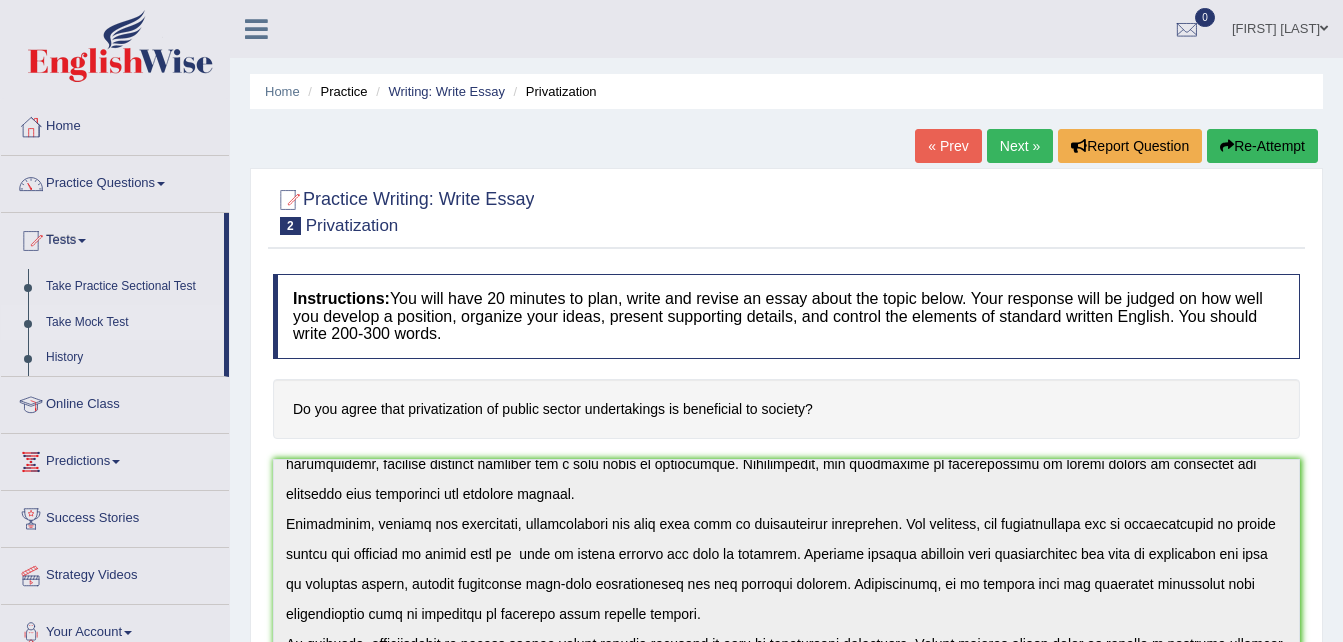 click on "Take Mock Test" at bounding box center (130, 323) 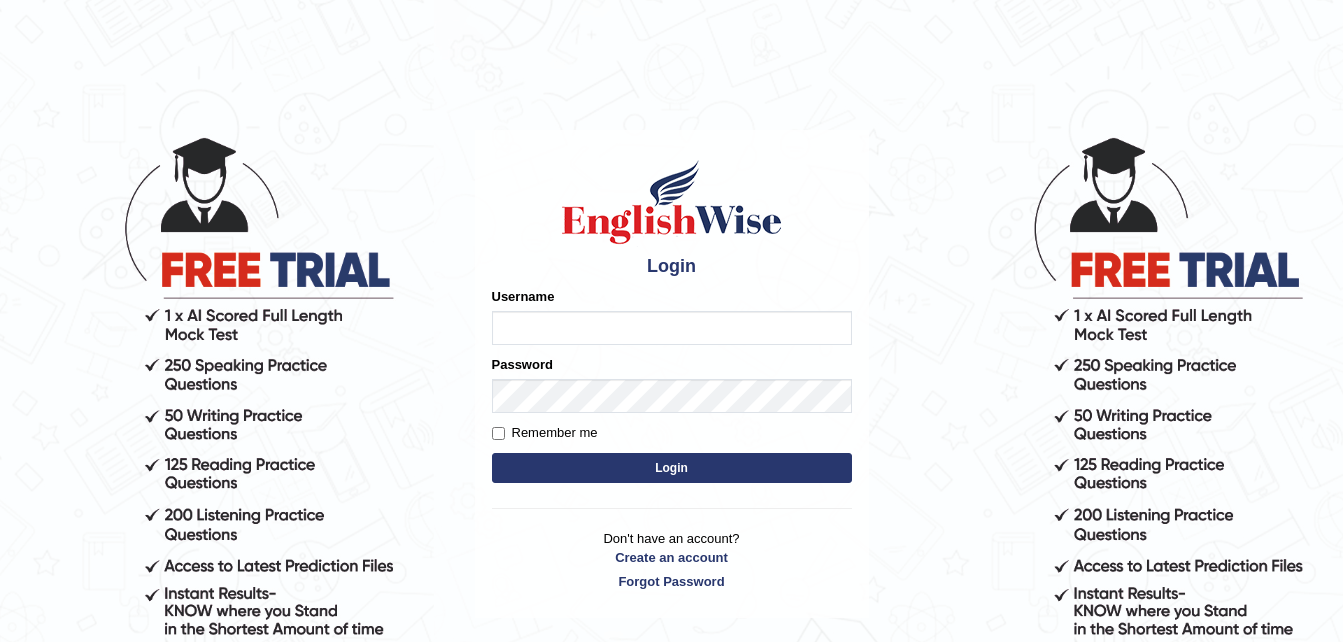 scroll, scrollTop: 0, scrollLeft: 0, axis: both 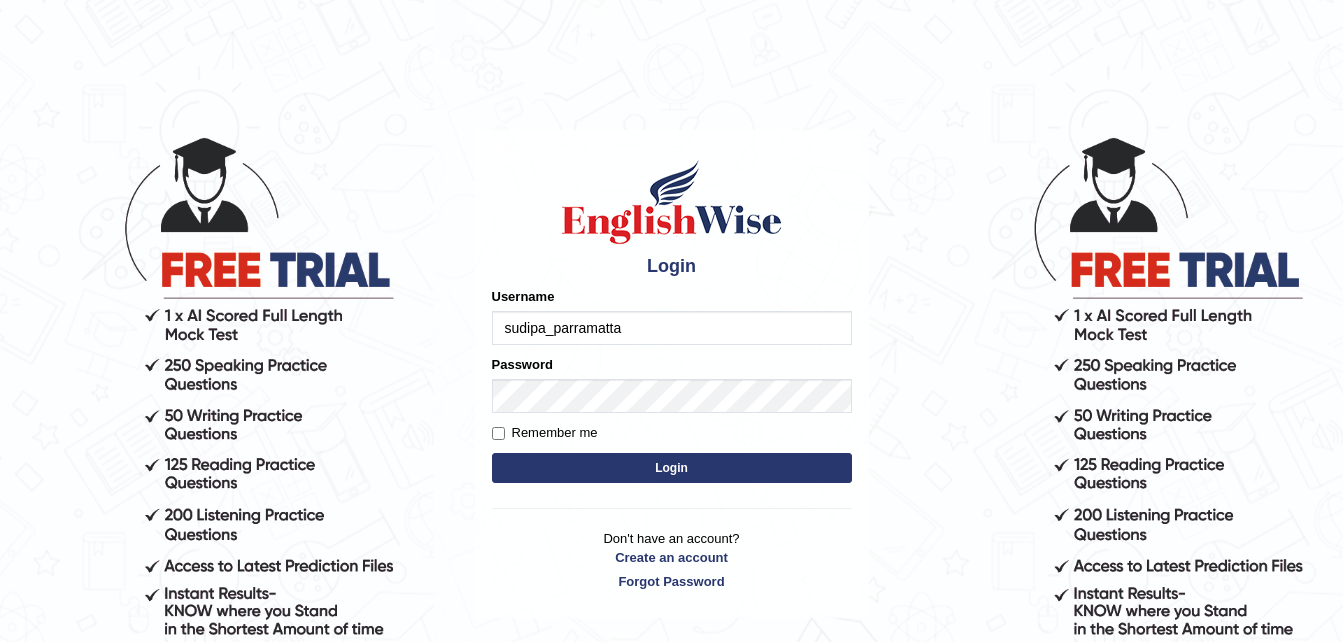 click on "Login" at bounding box center (672, 468) 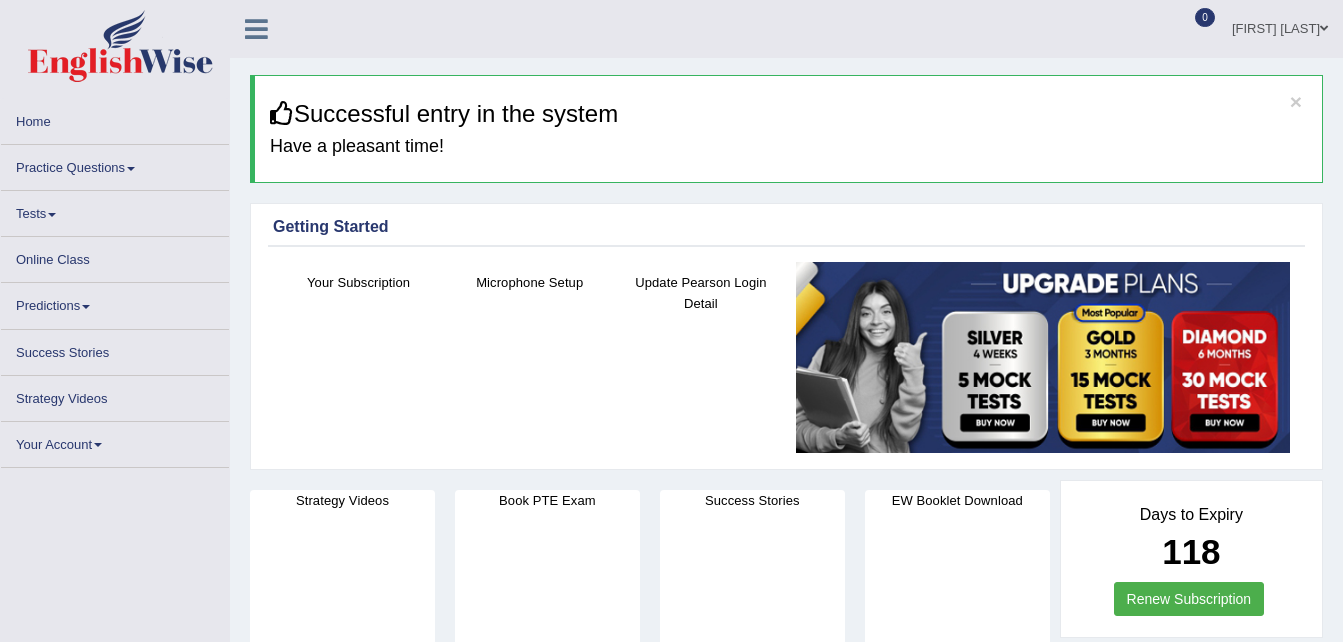 scroll, scrollTop: 0, scrollLeft: 0, axis: both 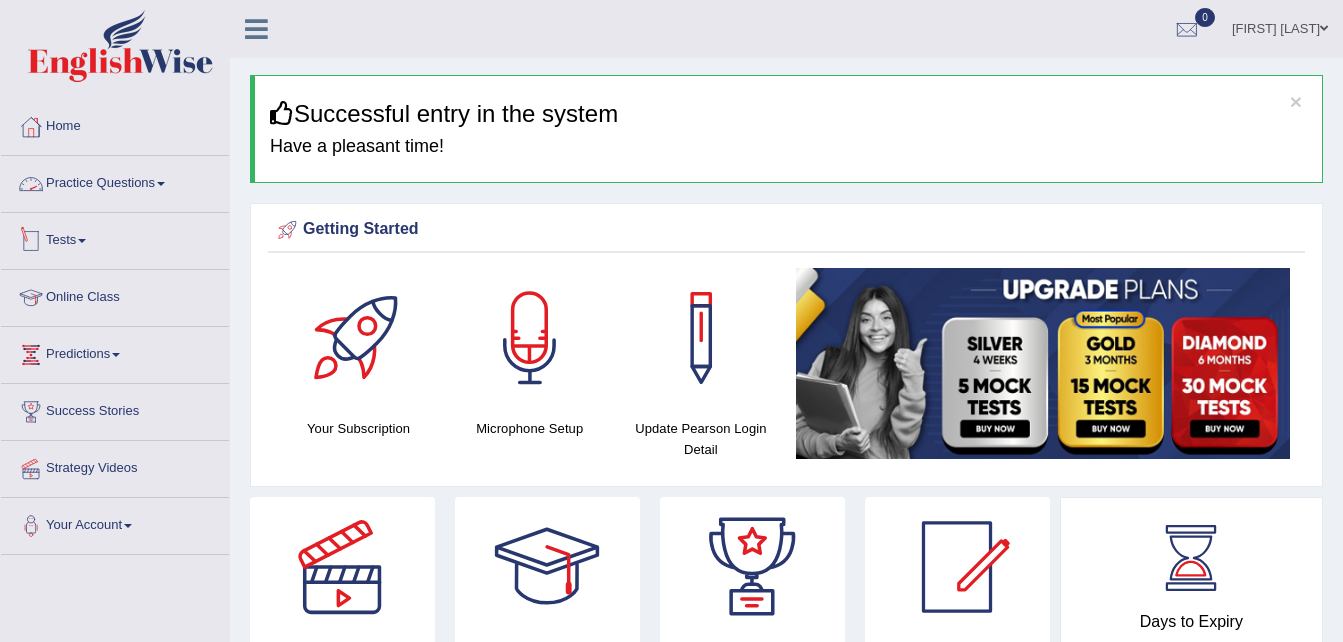 click on "Tests" at bounding box center [115, 238] 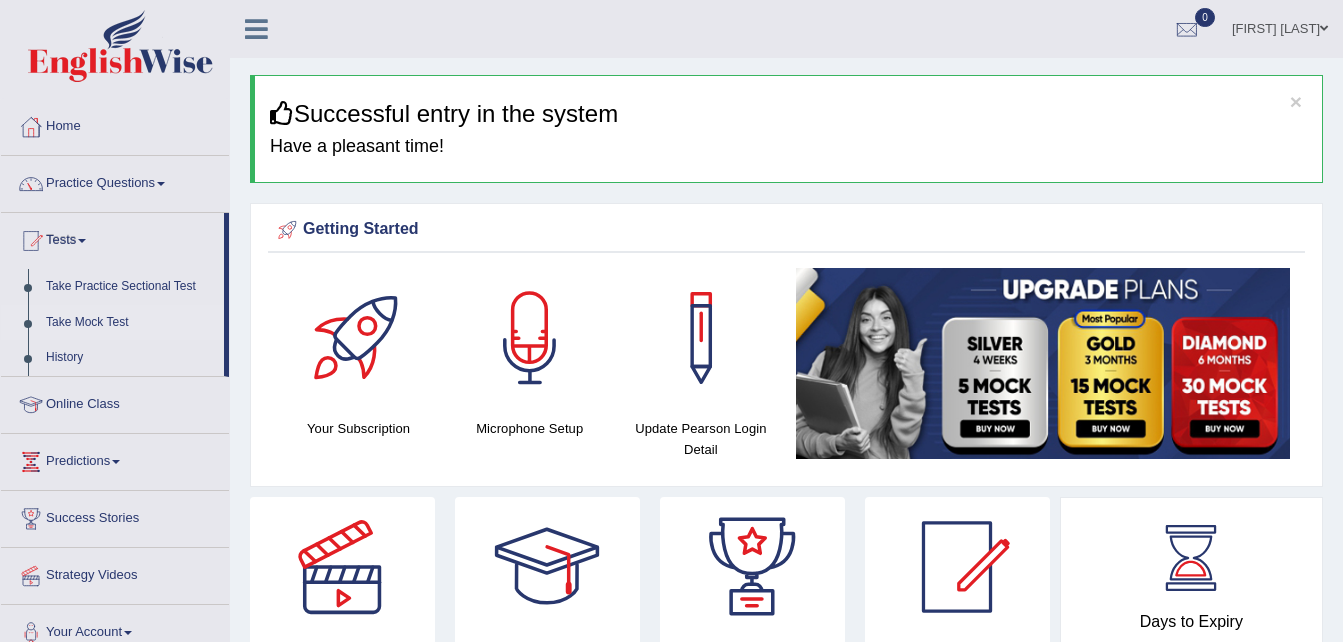 click on "Take Mock Test" at bounding box center [130, 323] 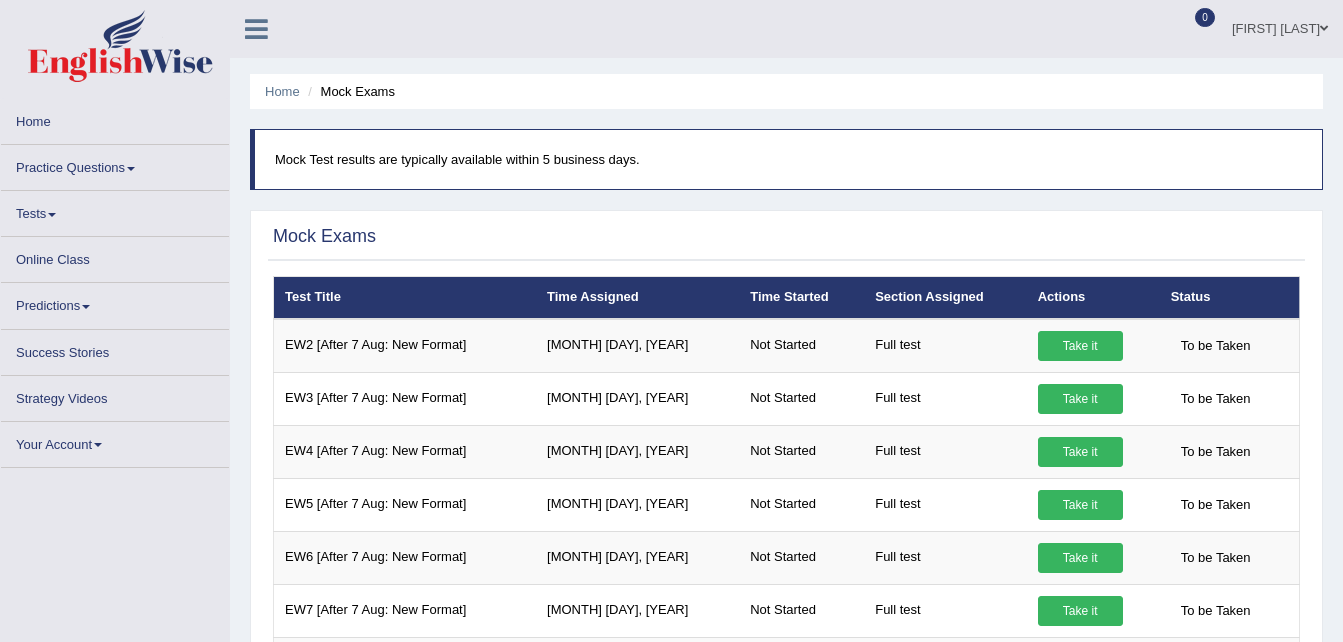 scroll, scrollTop: 0, scrollLeft: 0, axis: both 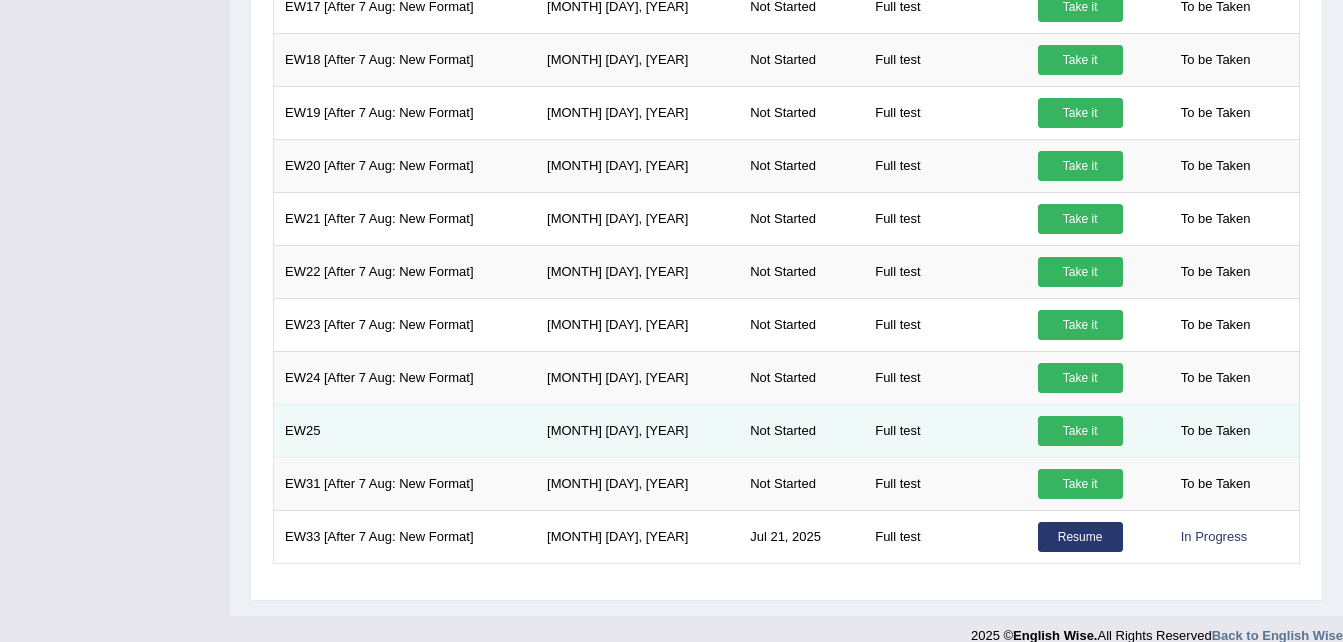 click on "Take it" at bounding box center (1080, 431) 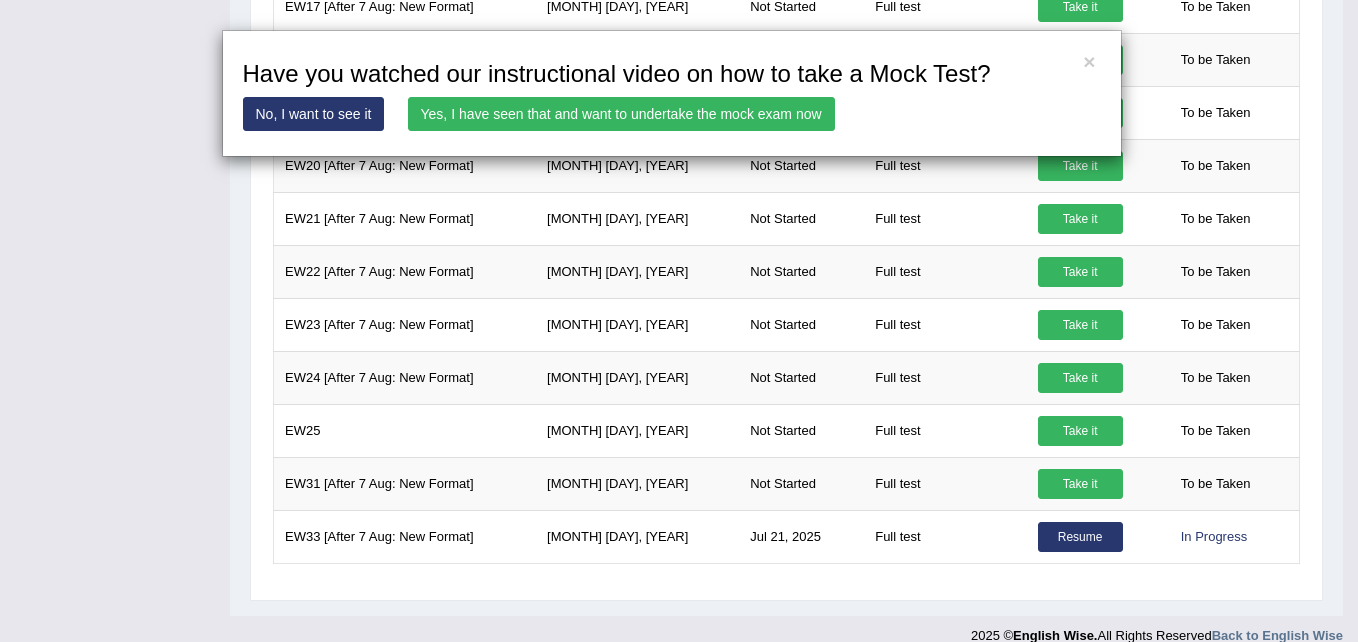 click on "Yes, I have seen that and want to undertake the mock exam now" at bounding box center (621, 114) 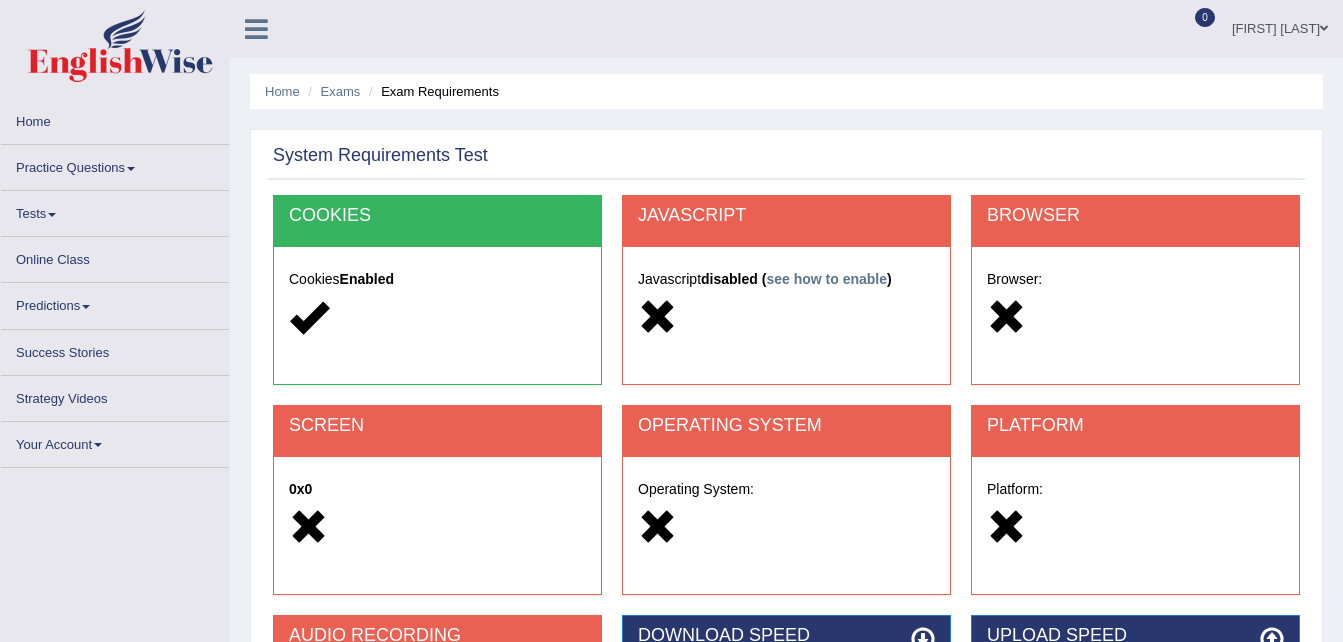 scroll, scrollTop: 0, scrollLeft: 0, axis: both 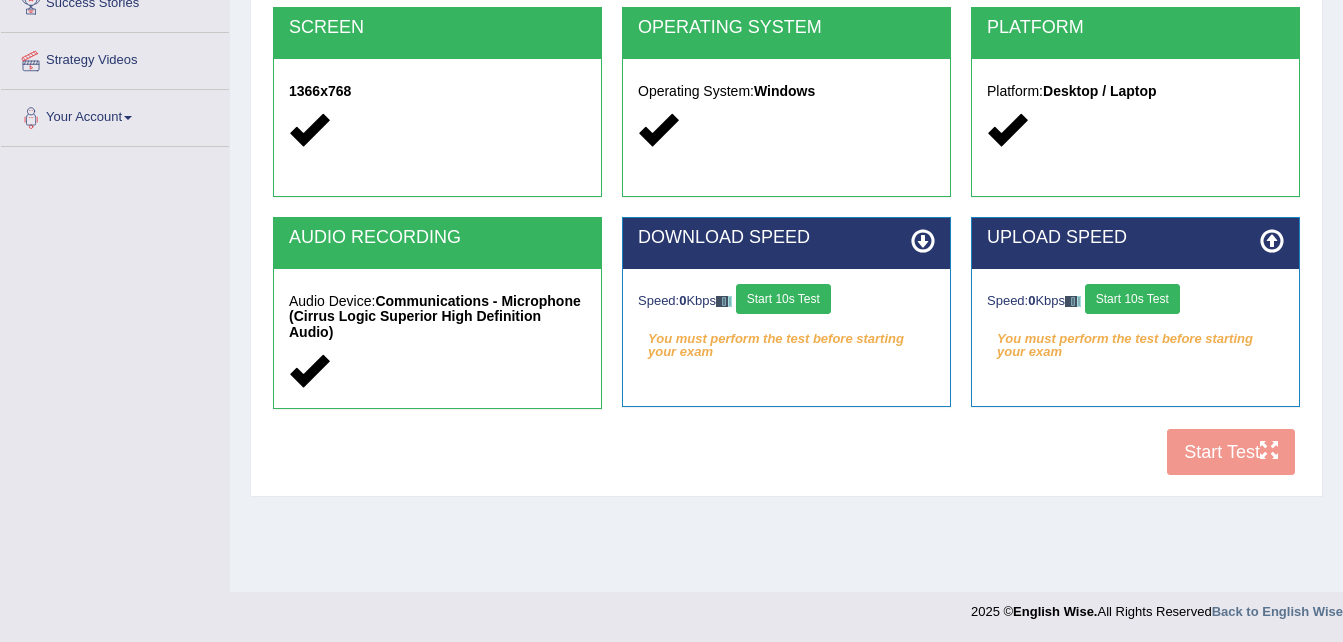 click on "Start 10s Test" at bounding box center [783, 299] 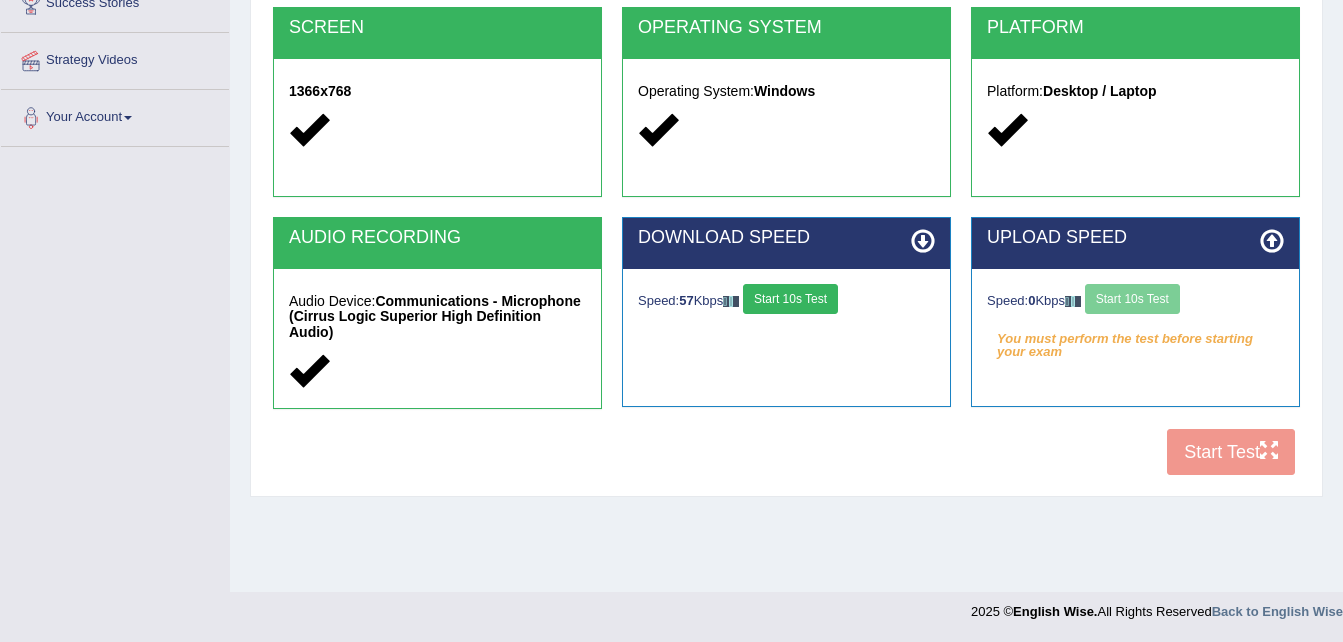 click on "Start 10s Test" at bounding box center [790, 299] 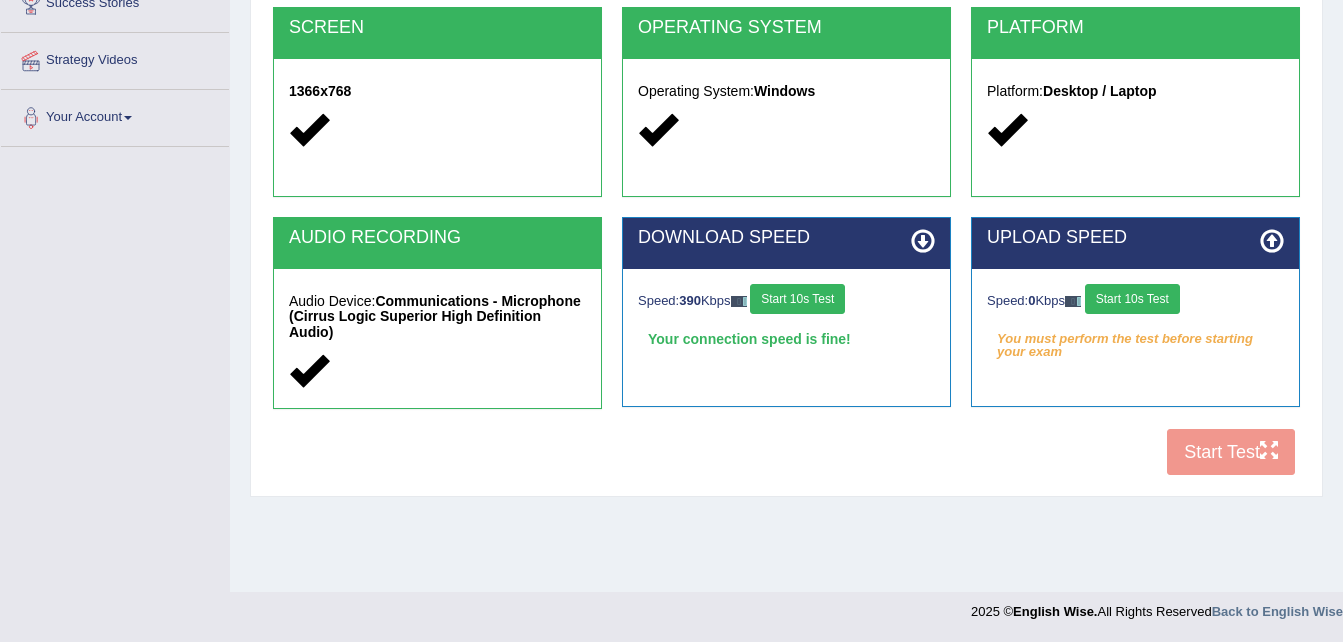 click on "Start 10s Test" at bounding box center (1132, 299) 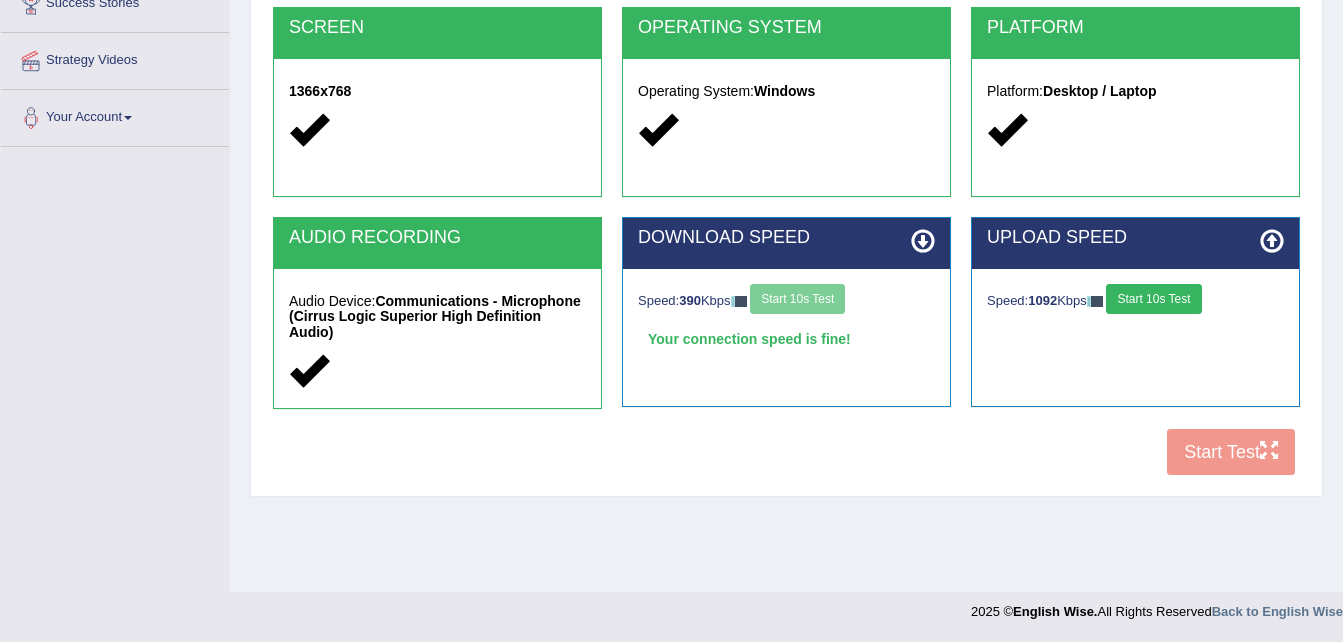 click on "Start 10s Test" at bounding box center (1153, 299) 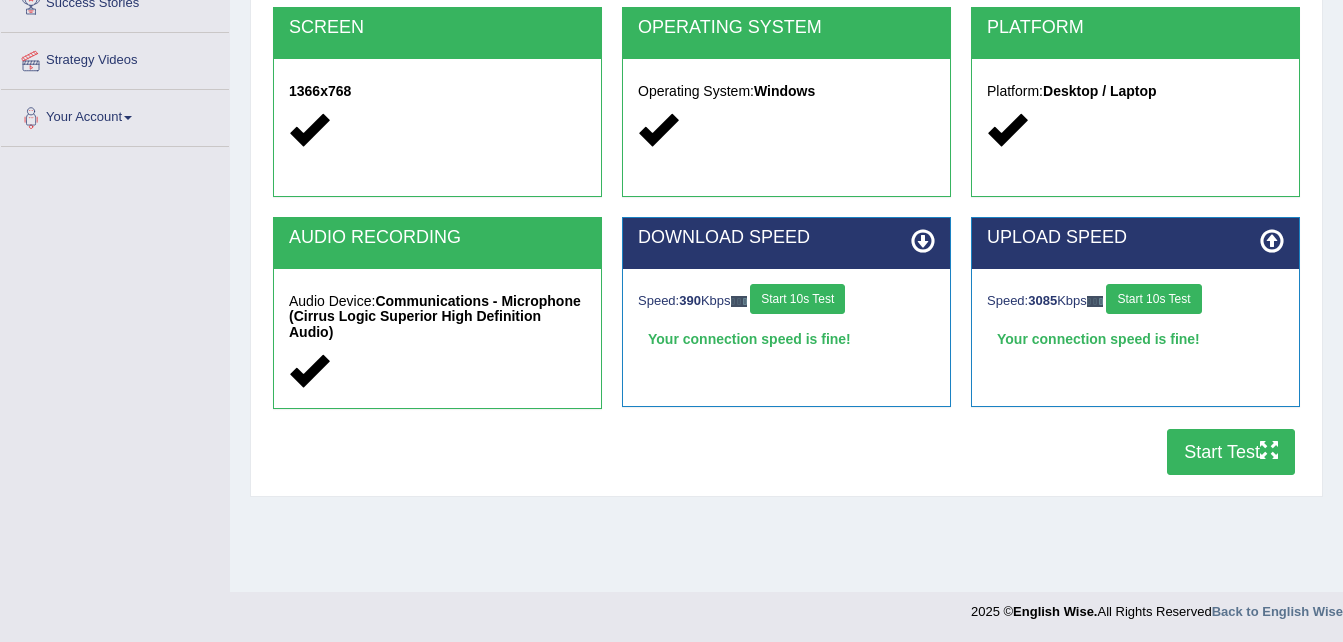 click on "Start Test" at bounding box center [1231, 452] 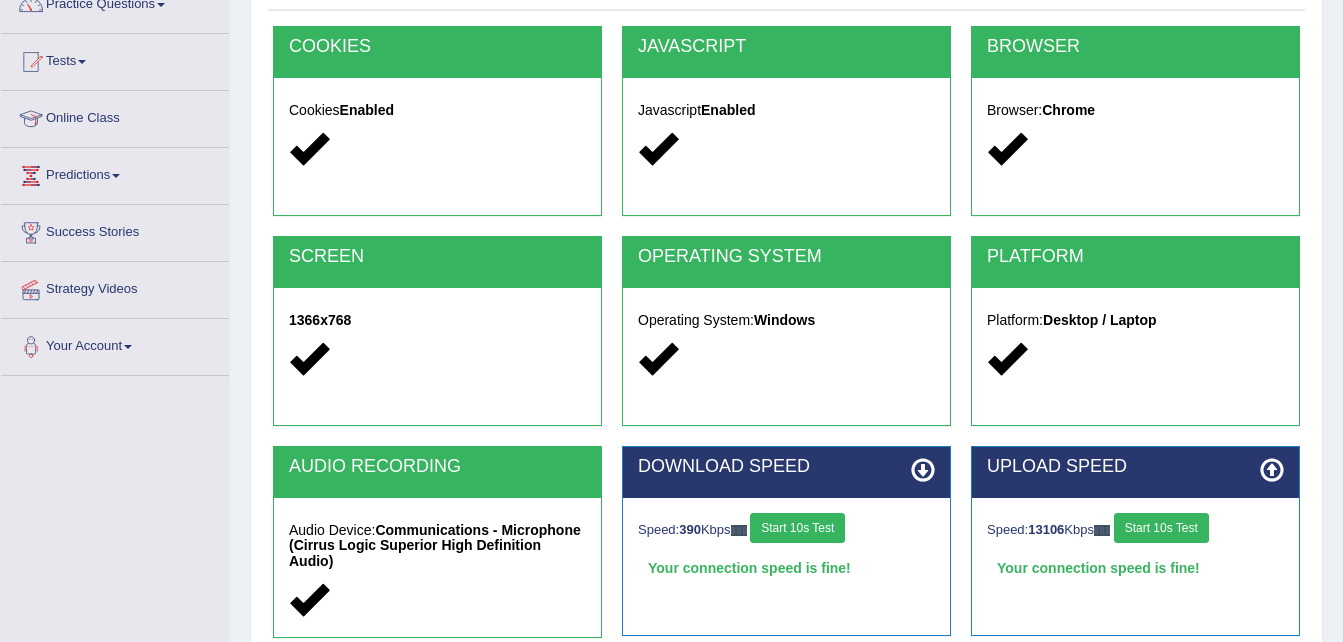 scroll, scrollTop: 0, scrollLeft: 0, axis: both 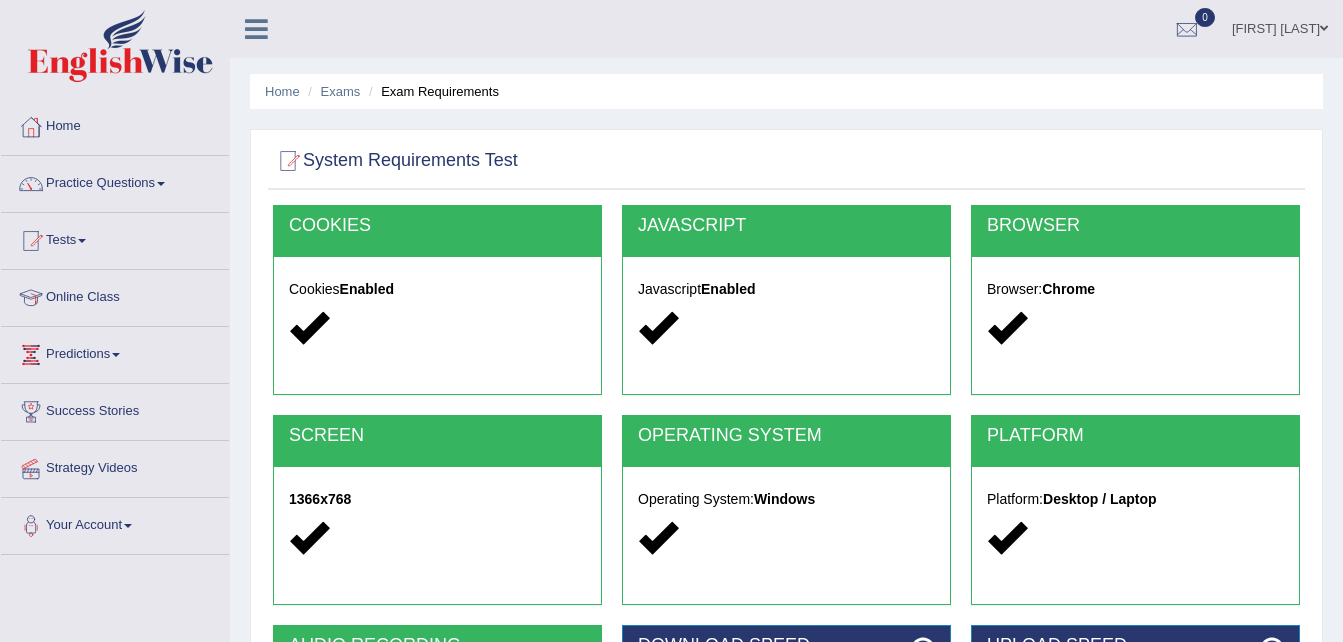 click on "Practice Questions" at bounding box center (115, 181) 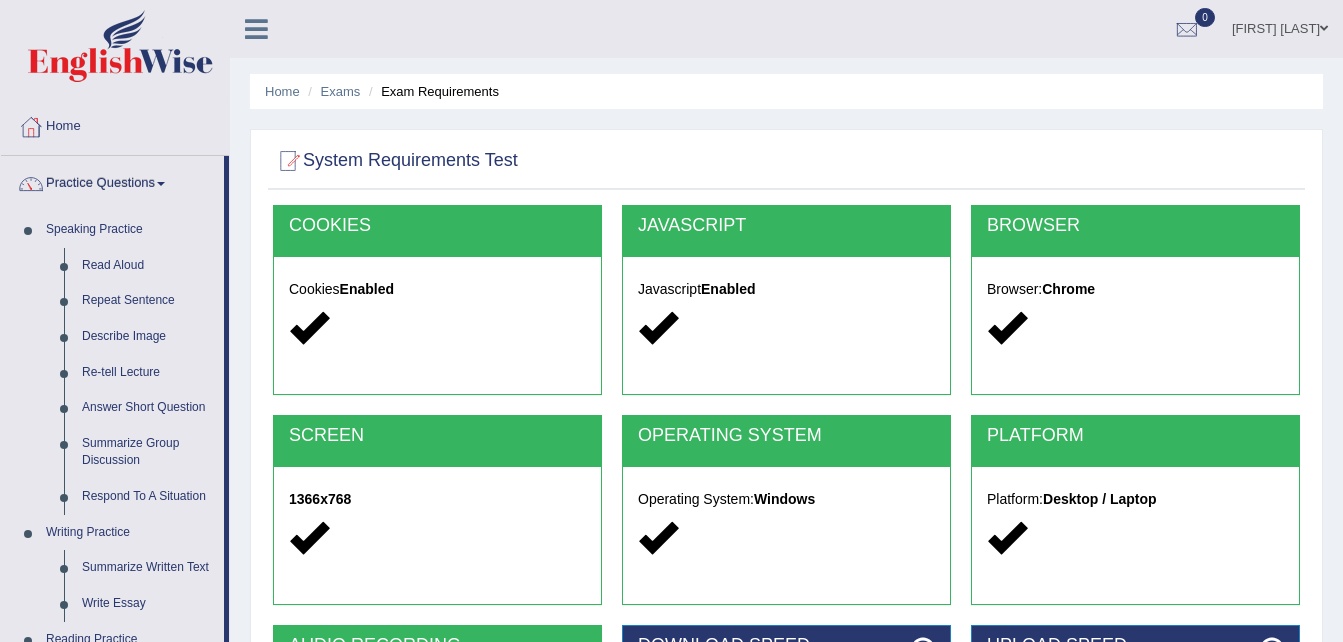 click on "Practice Questions" at bounding box center (112, 181) 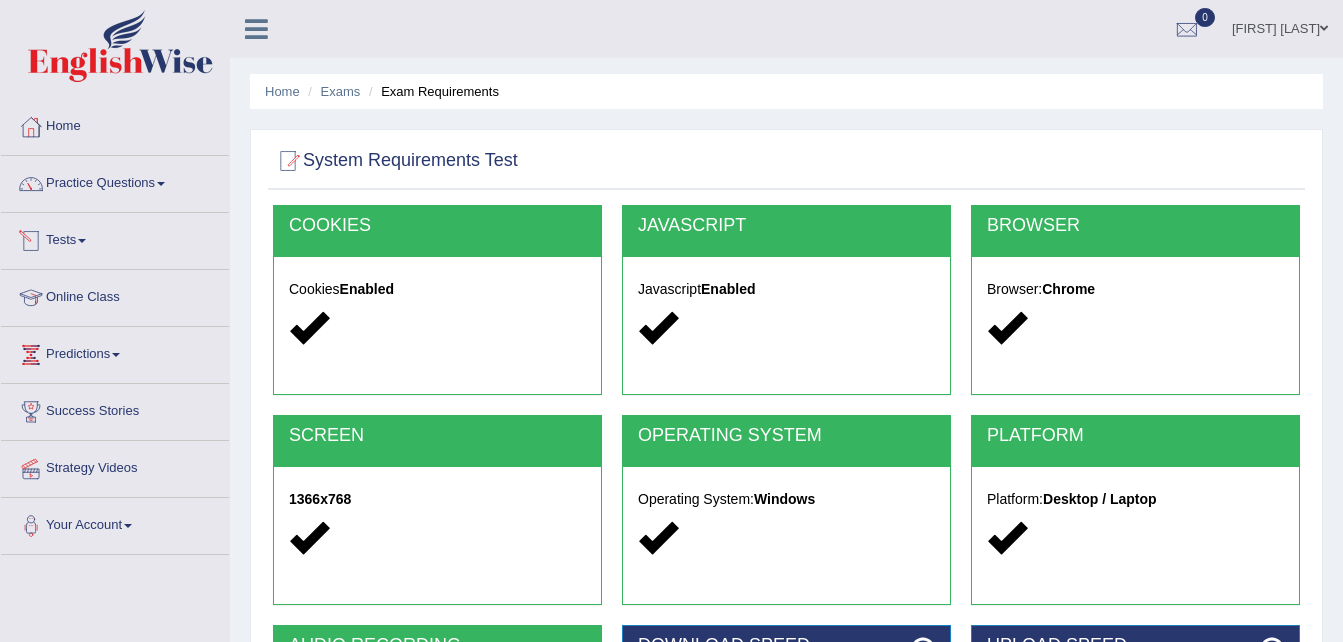 click at bounding box center (31, 241) 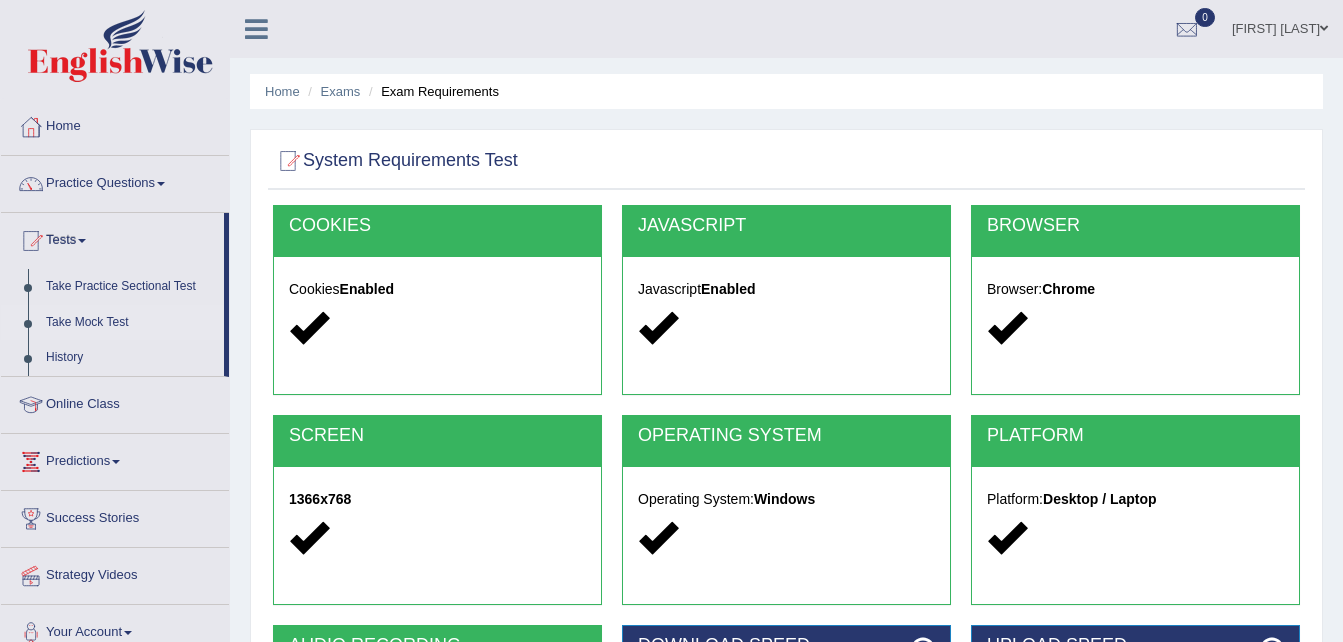 click on "Take Mock Test" at bounding box center (130, 323) 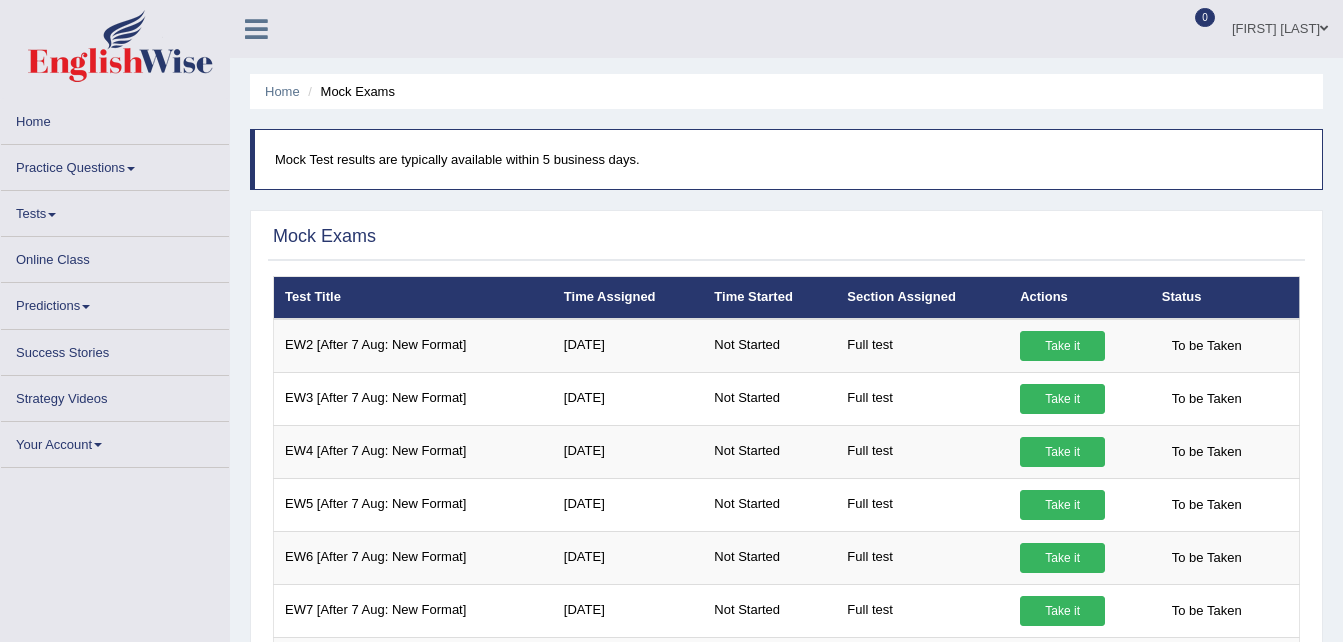 scroll, scrollTop: 0, scrollLeft: 0, axis: both 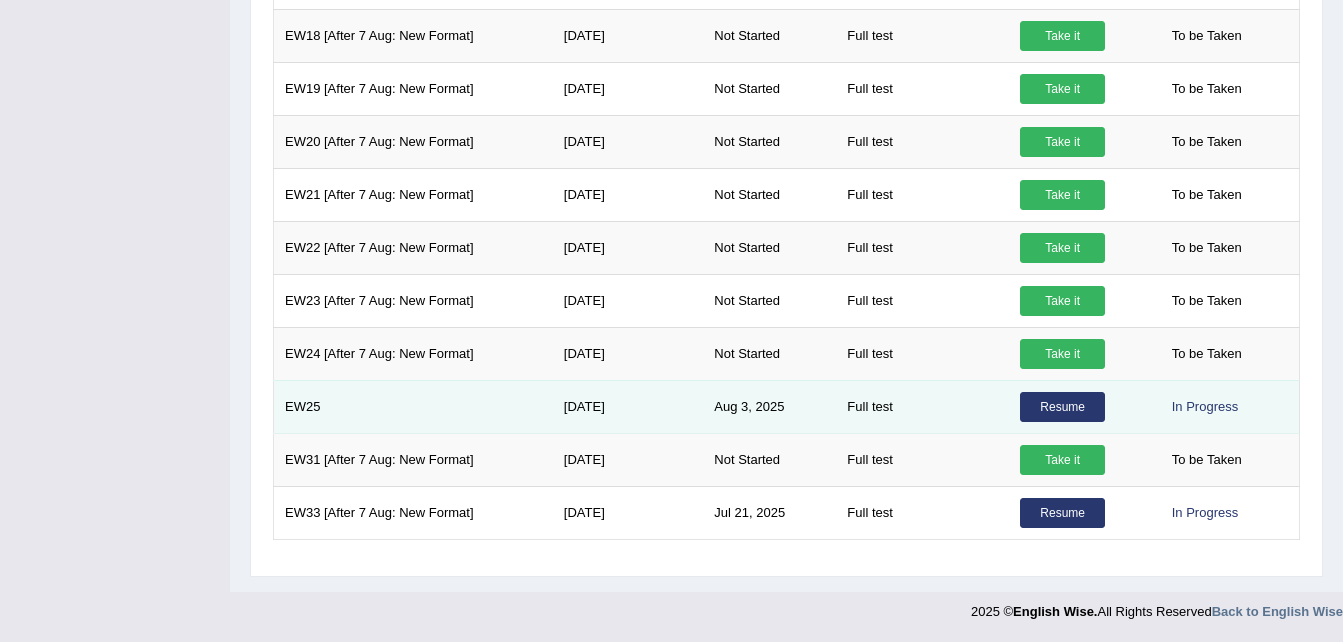 click on "Resume" at bounding box center [1062, 407] 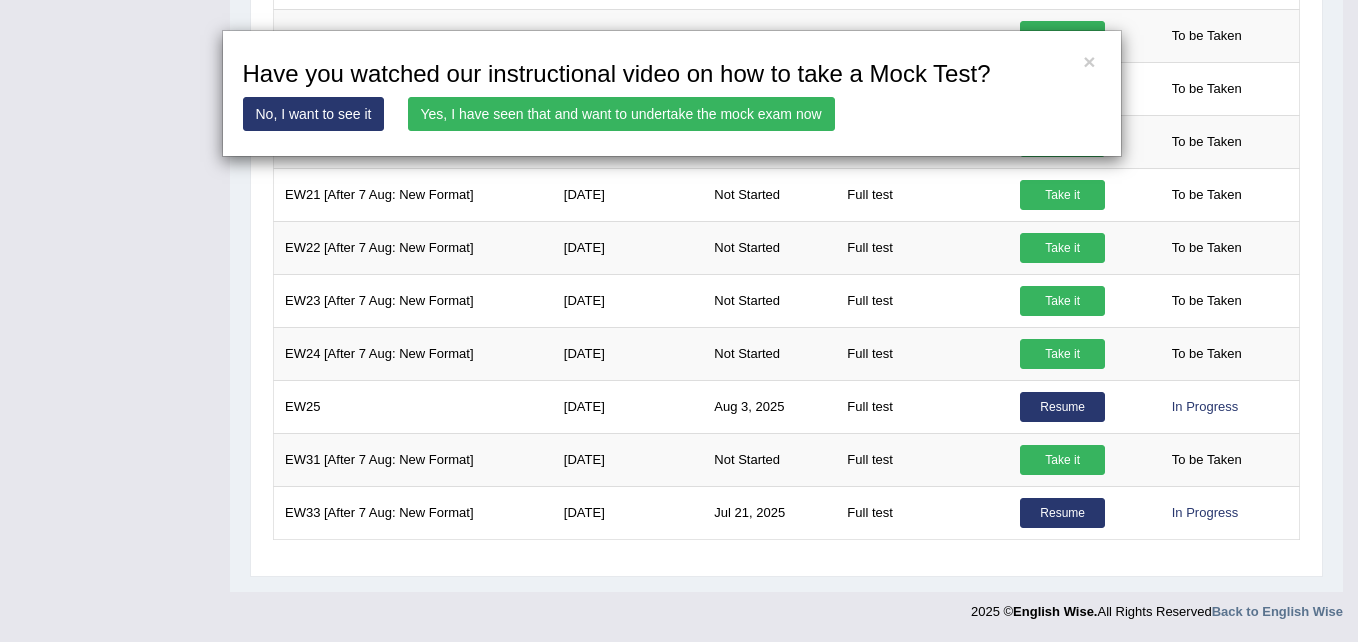 click on "Yes, I have seen that and want to undertake the mock exam now" at bounding box center [621, 114] 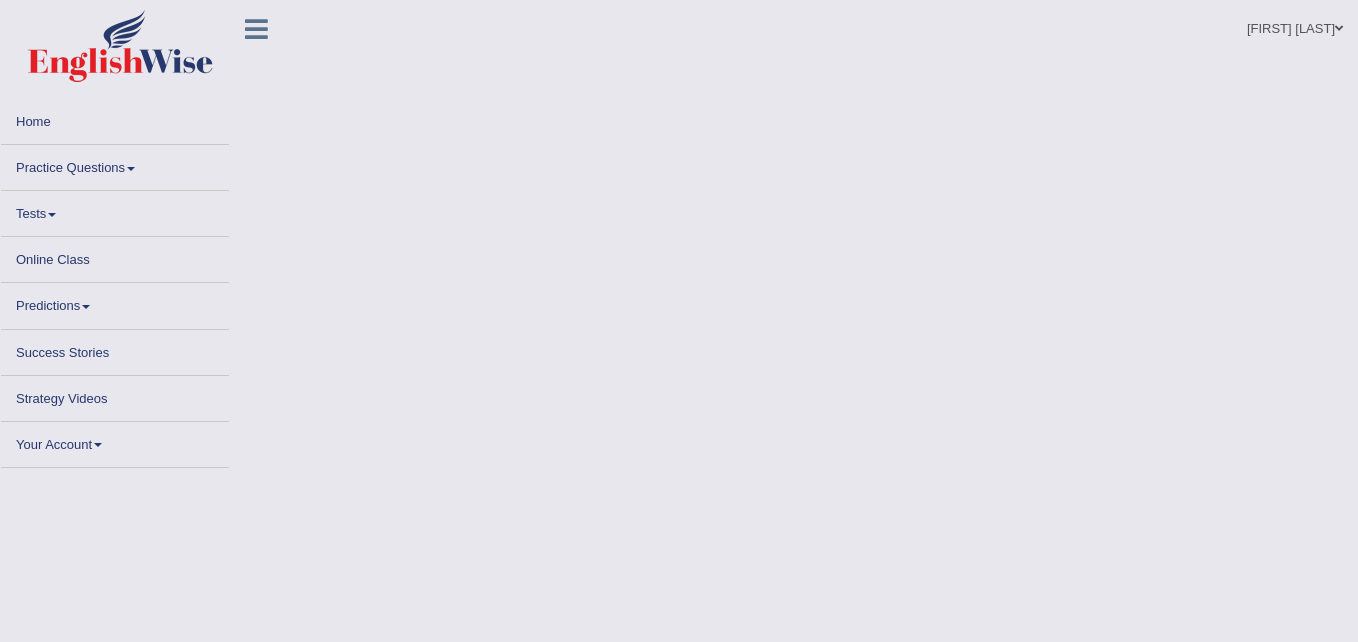 scroll, scrollTop: 0, scrollLeft: 0, axis: both 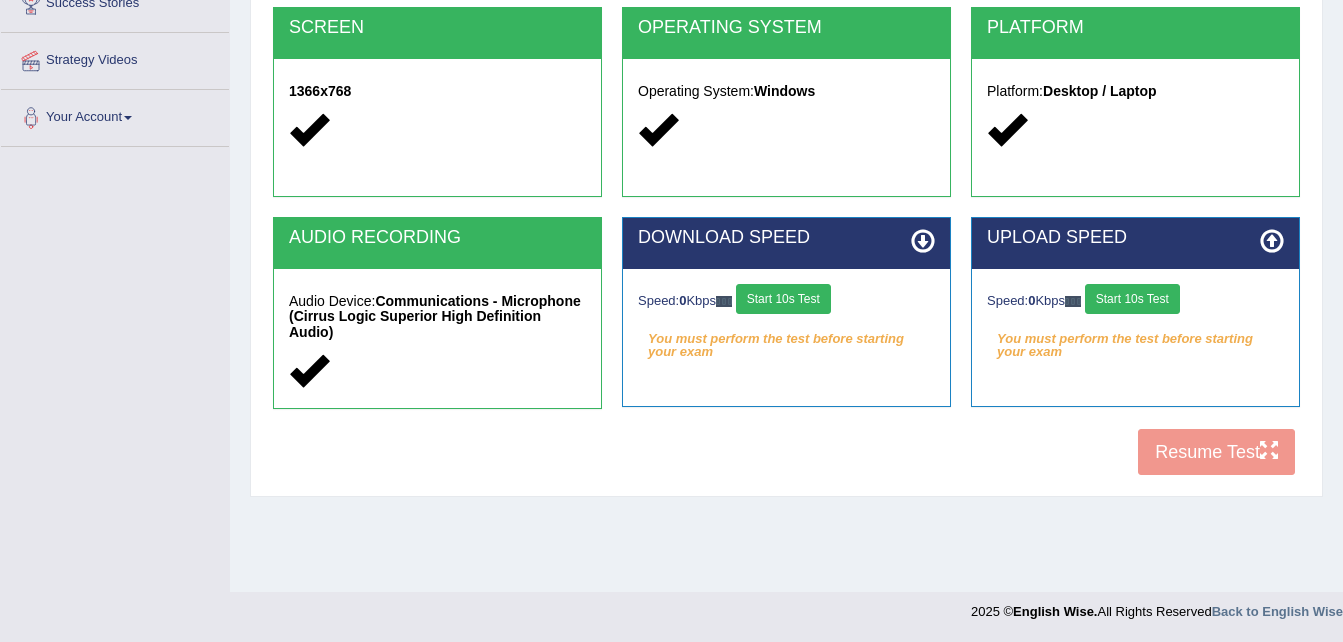 click on "Start 10s Test" at bounding box center [783, 299] 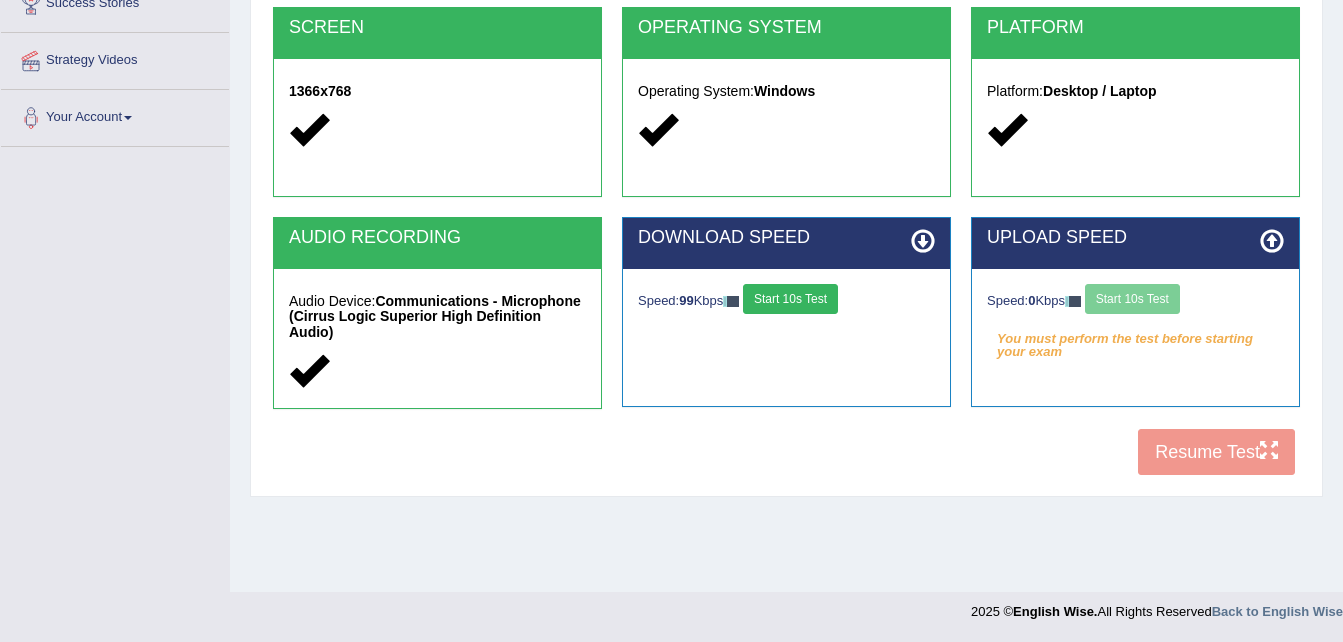 click on "Start 10s Test" at bounding box center (790, 299) 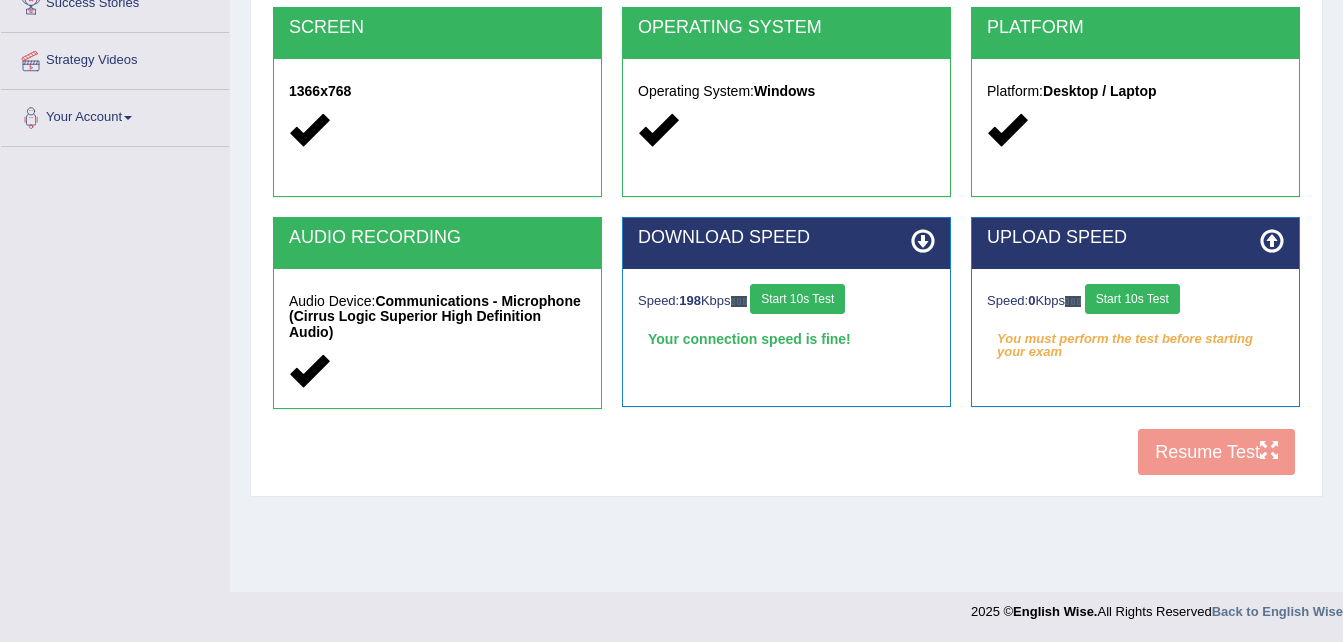 click on "Start 10s Test" at bounding box center [1132, 299] 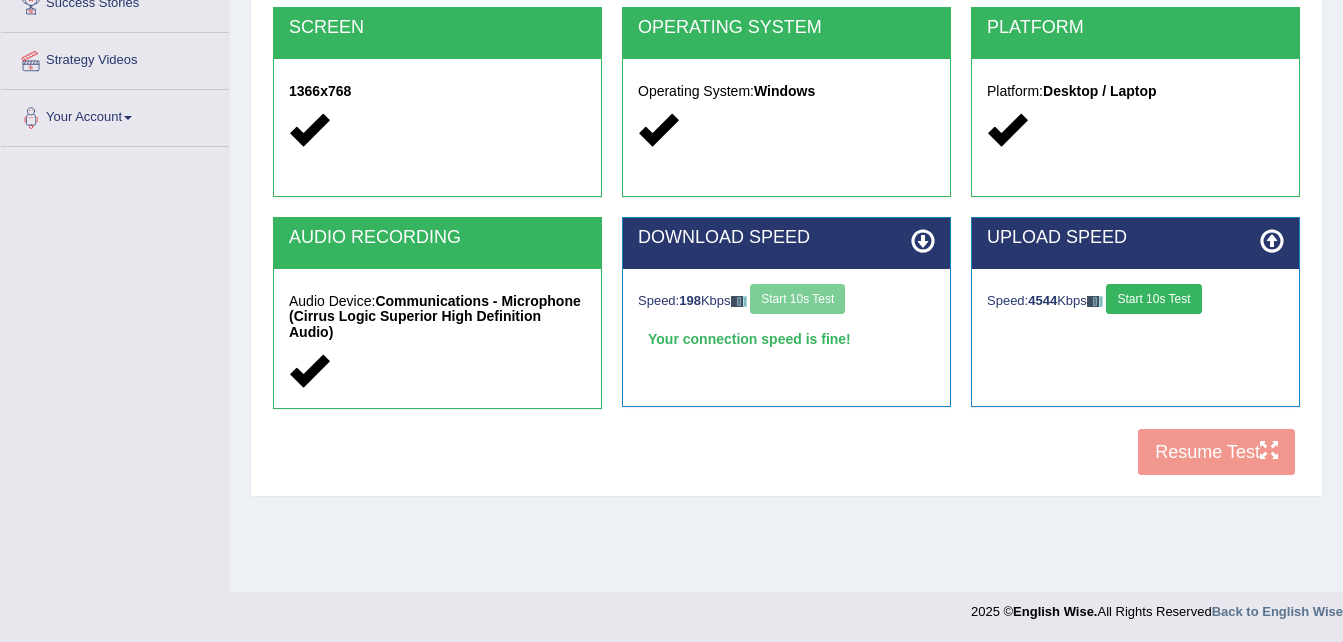 click on "Start 10s Test" at bounding box center [1153, 299] 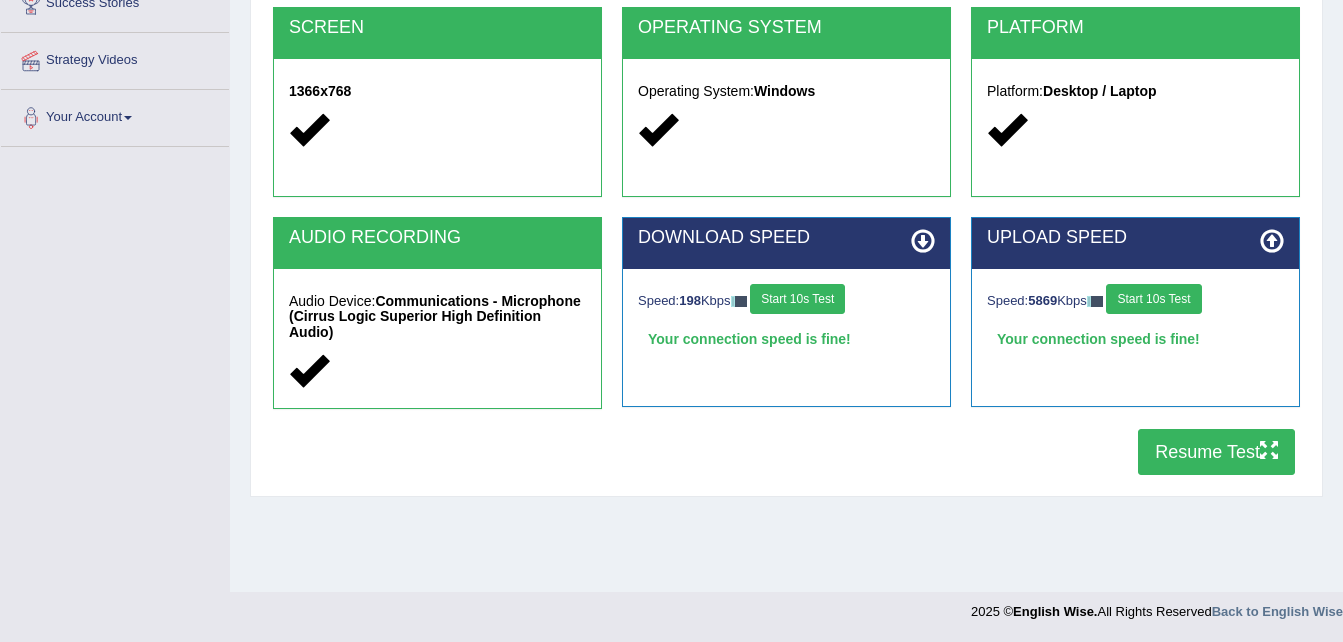 click on "Resume Test" at bounding box center [1216, 452] 